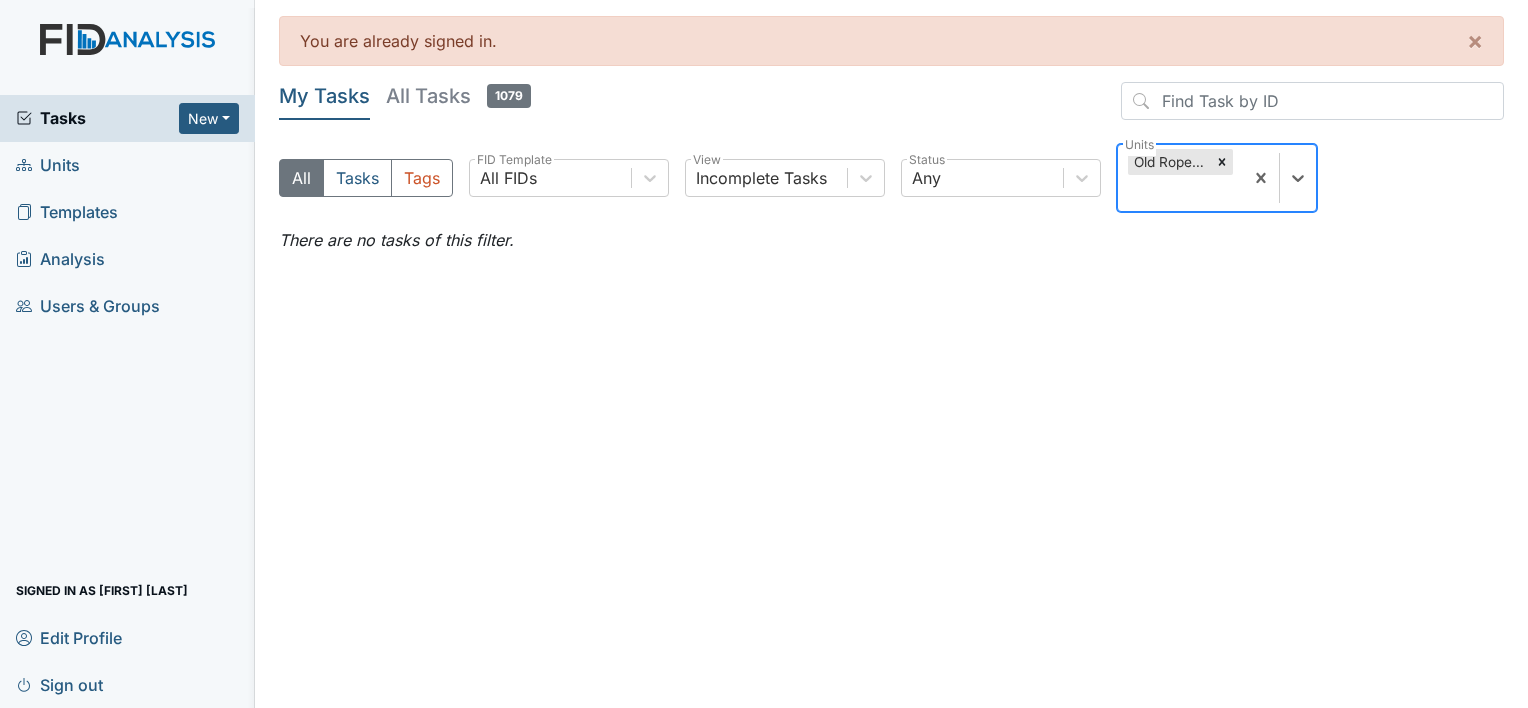 scroll, scrollTop: 0, scrollLeft: 0, axis: both 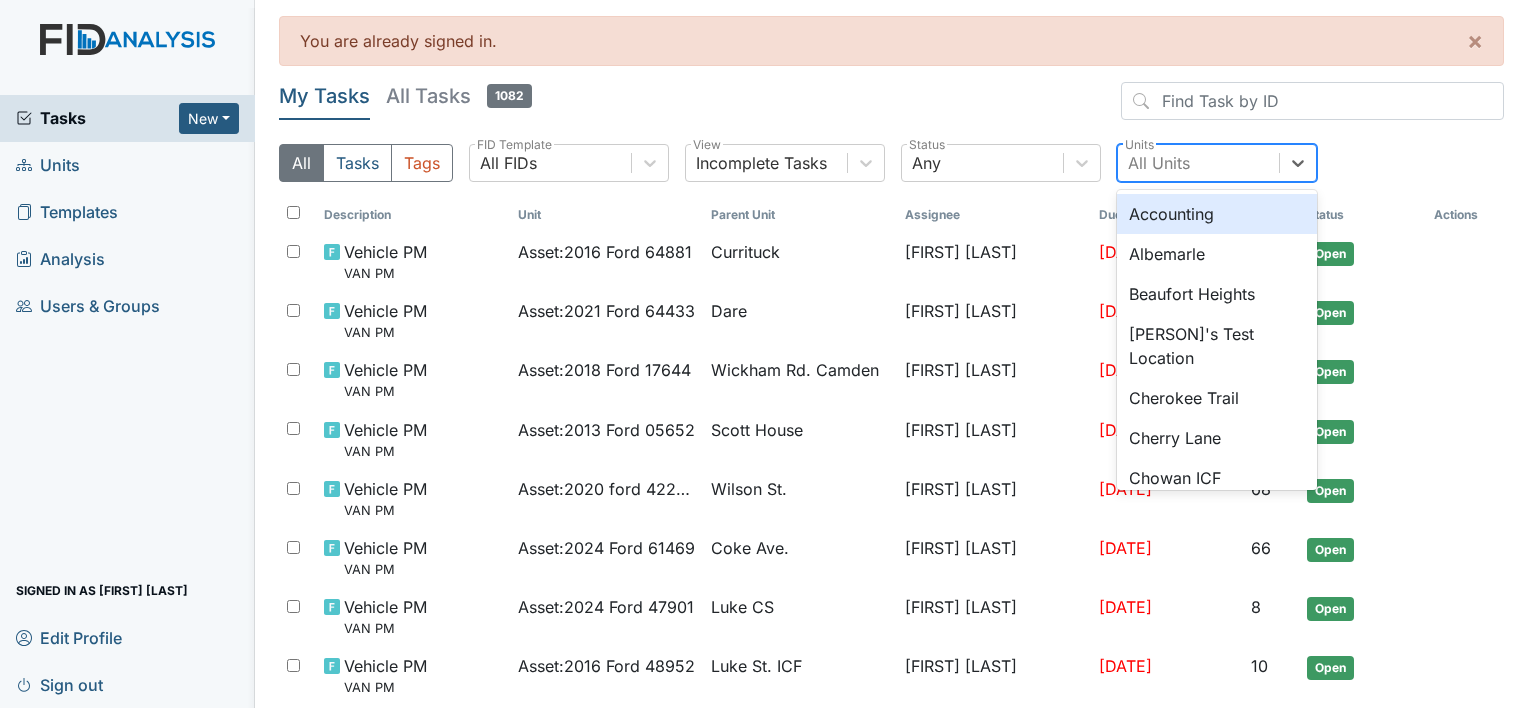 click on "All Units" at bounding box center [1159, 163] 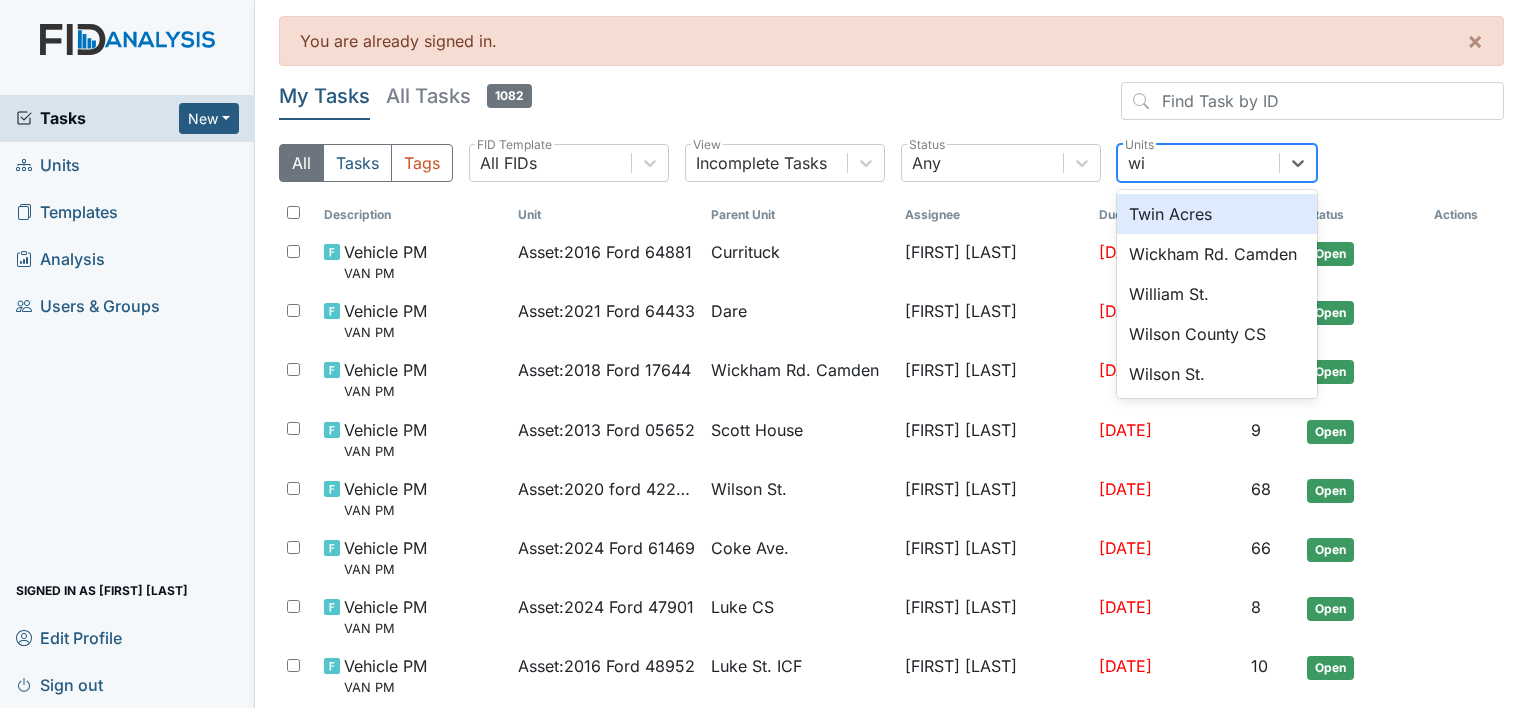 type on "wil" 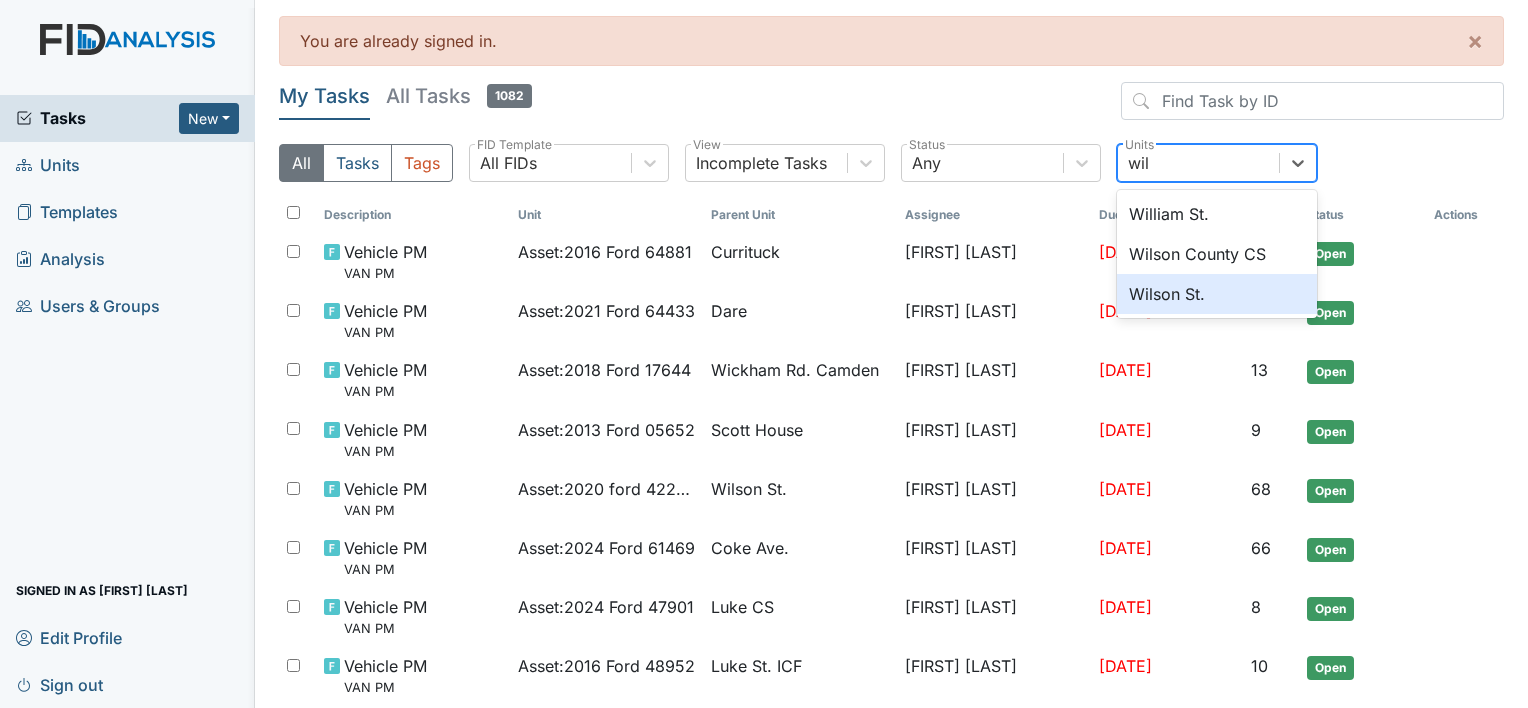 click on "Wilson St." at bounding box center (1217, 294) 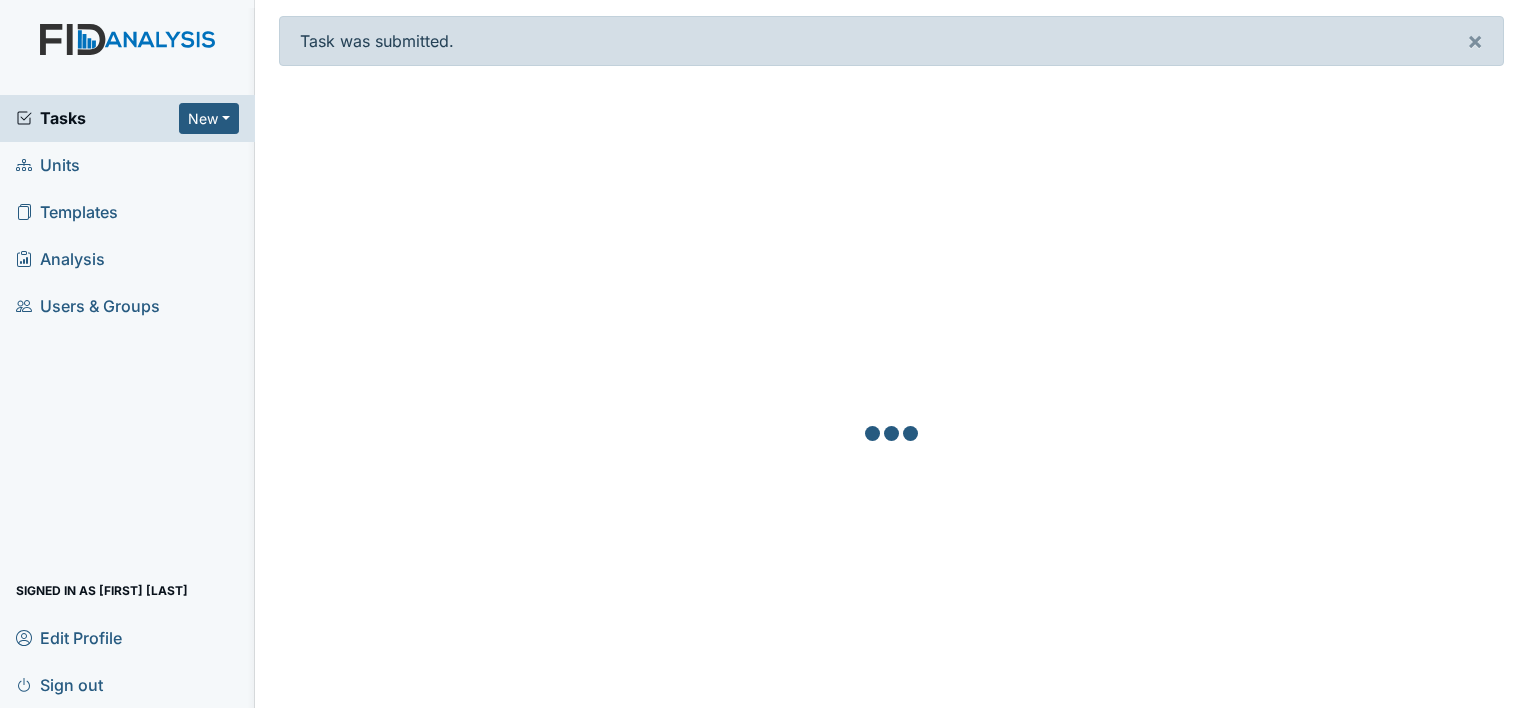 scroll, scrollTop: 0, scrollLeft: 0, axis: both 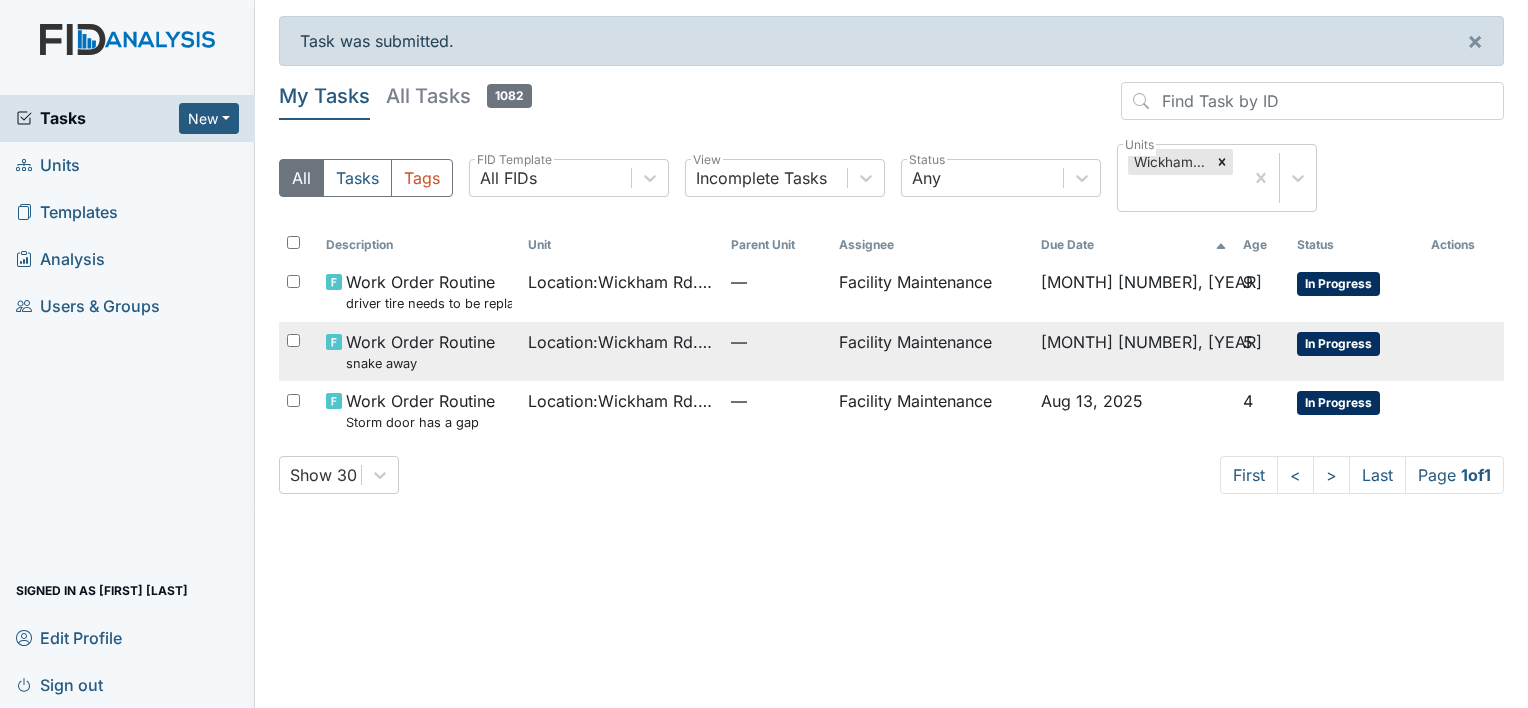 click on "Work Order Routine snake away" at bounding box center (420, 351) 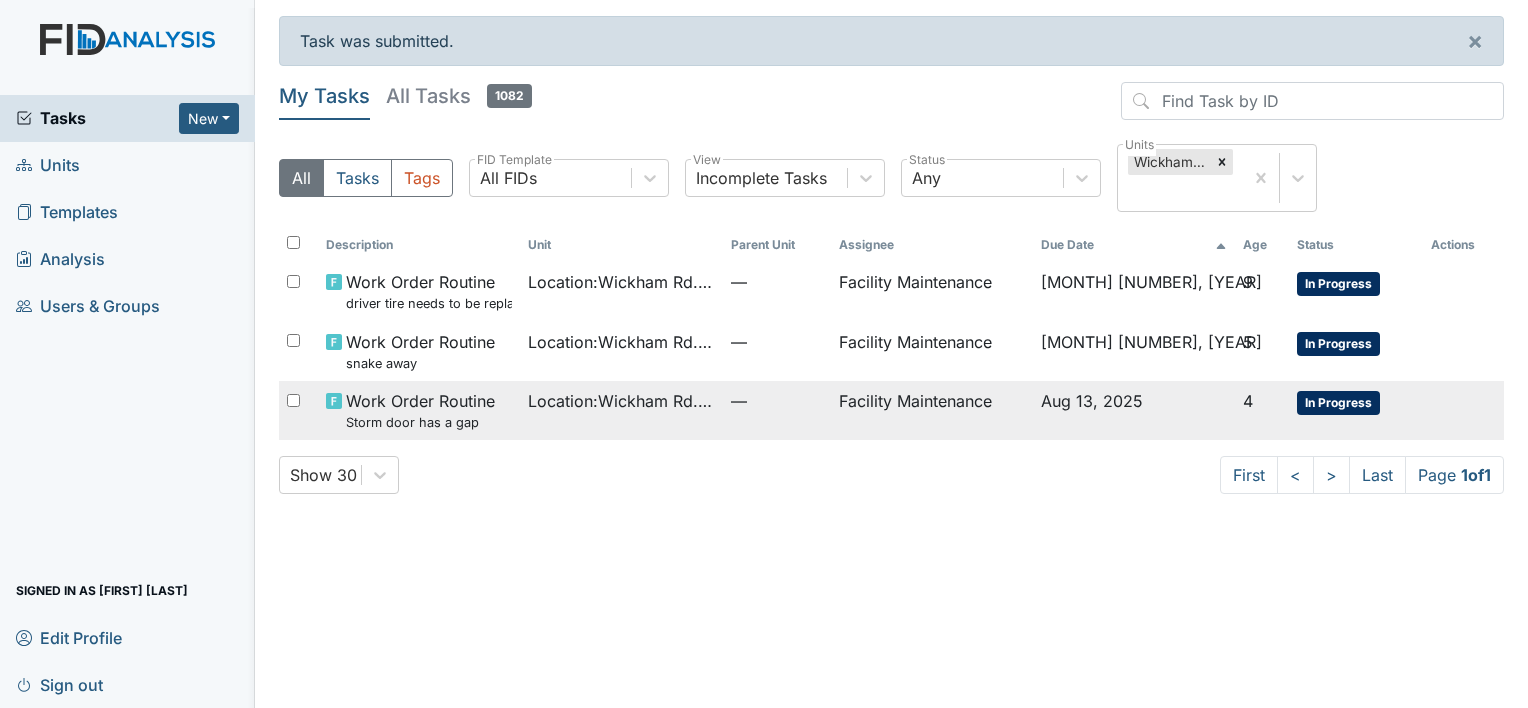 click on "Work Order Routine Storm door has a gap" at bounding box center (420, 410) 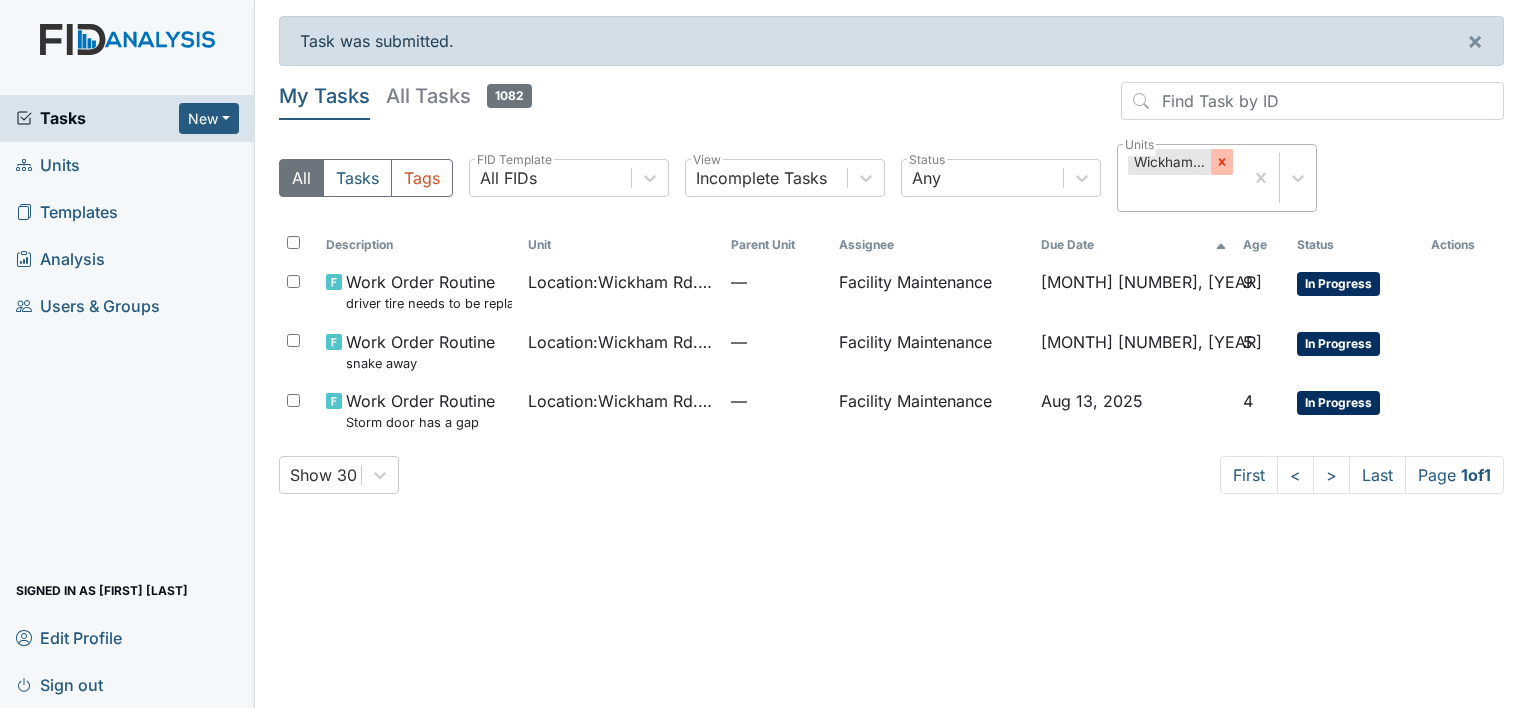click at bounding box center (1222, 162) 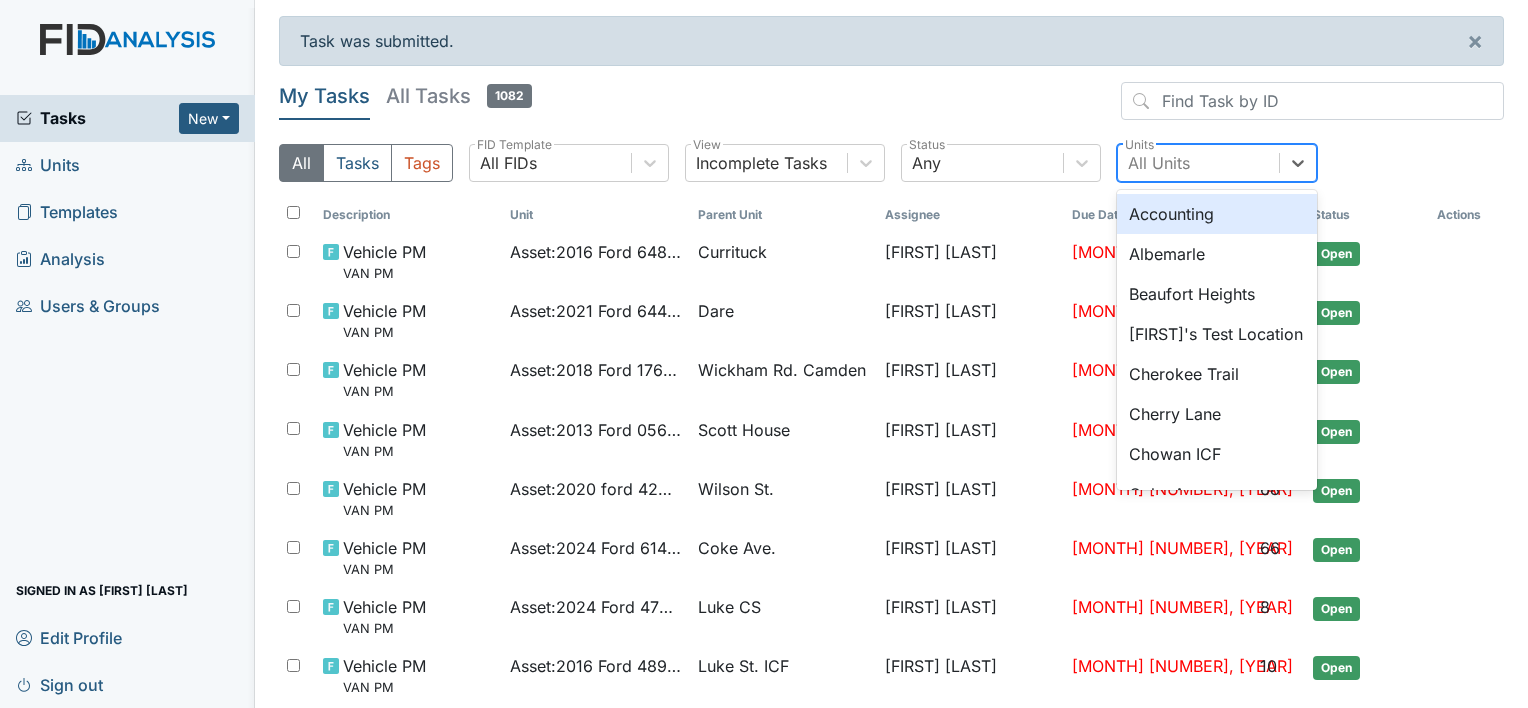 click on "All Units" at bounding box center [1159, 163] 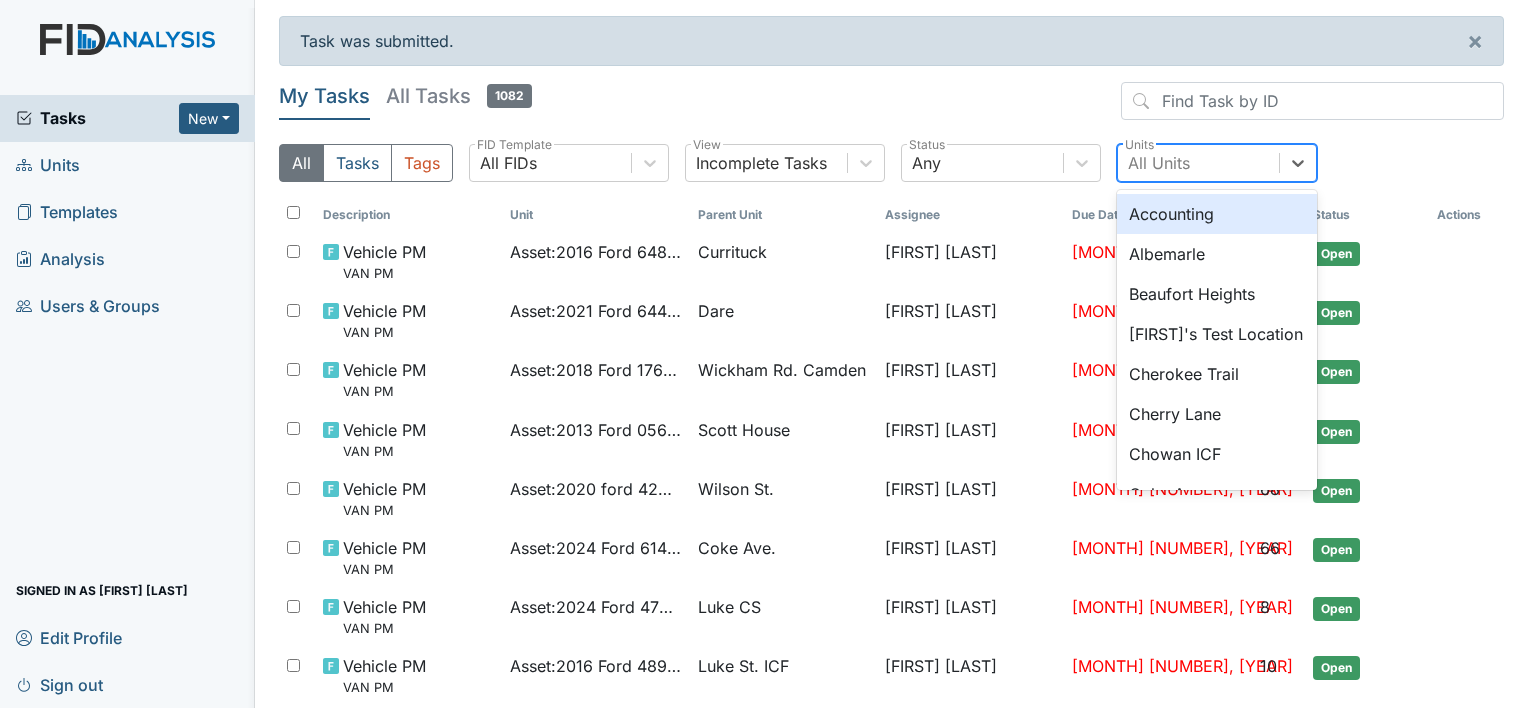 click on "All Units" at bounding box center [1159, 163] 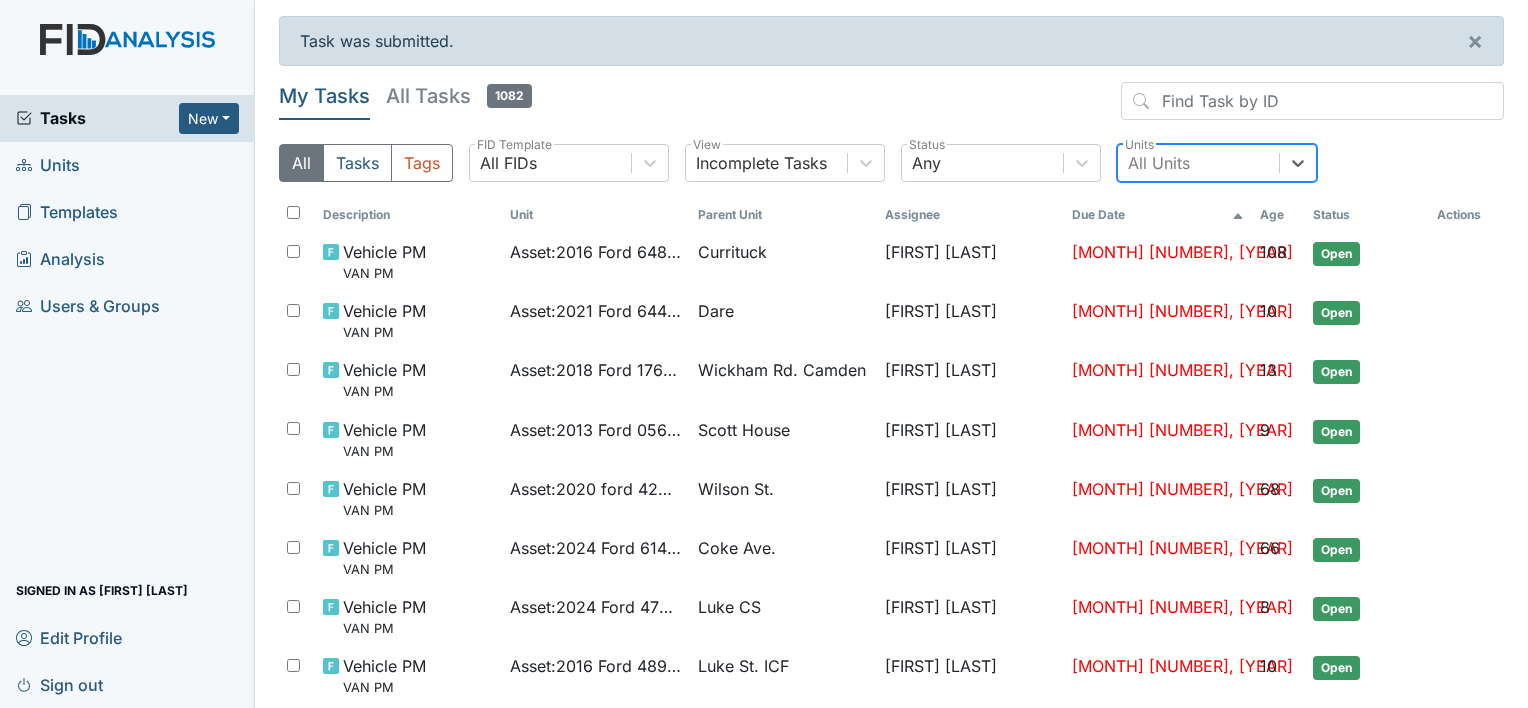 scroll, scrollTop: 40, scrollLeft: 0, axis: vertical 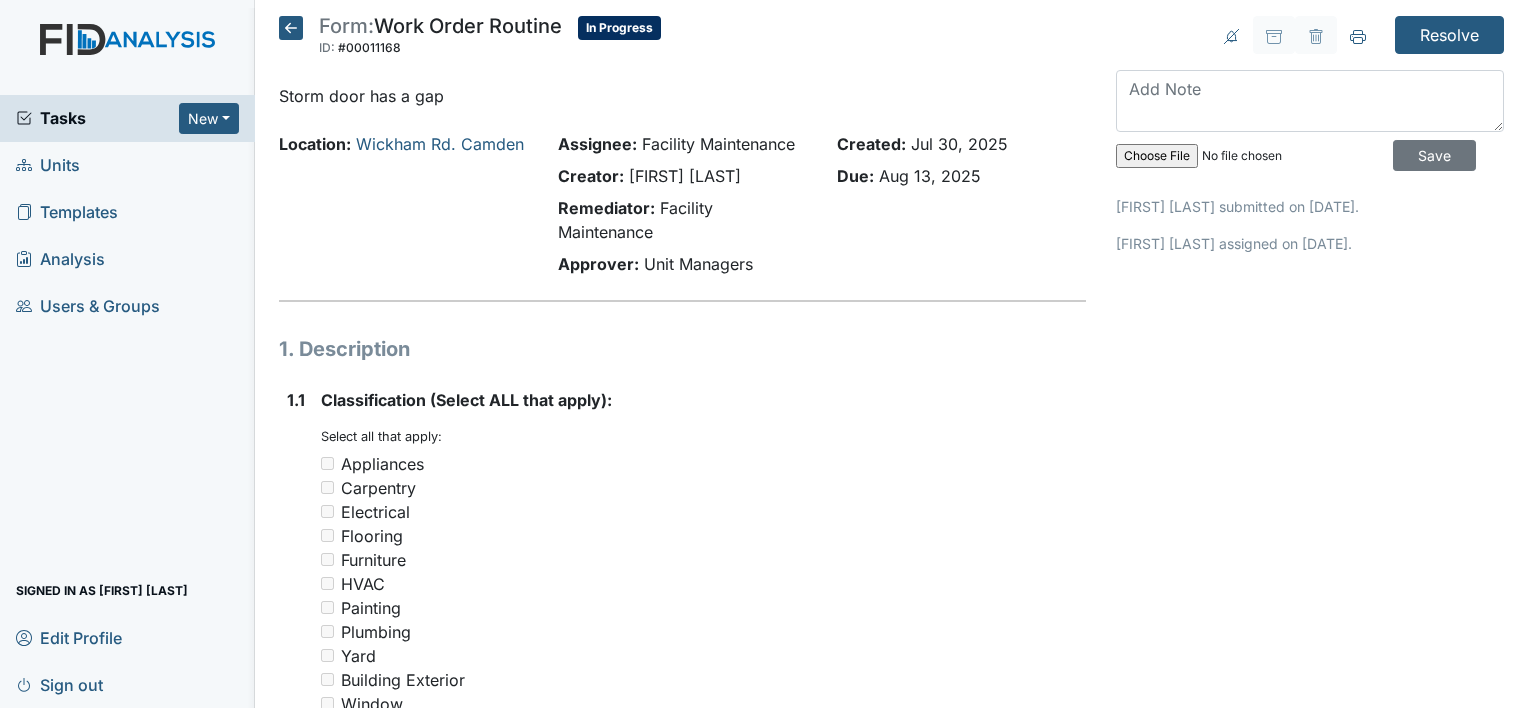 click on "Classification (Select ALL that apply):" at bounding box center (466, 400) 